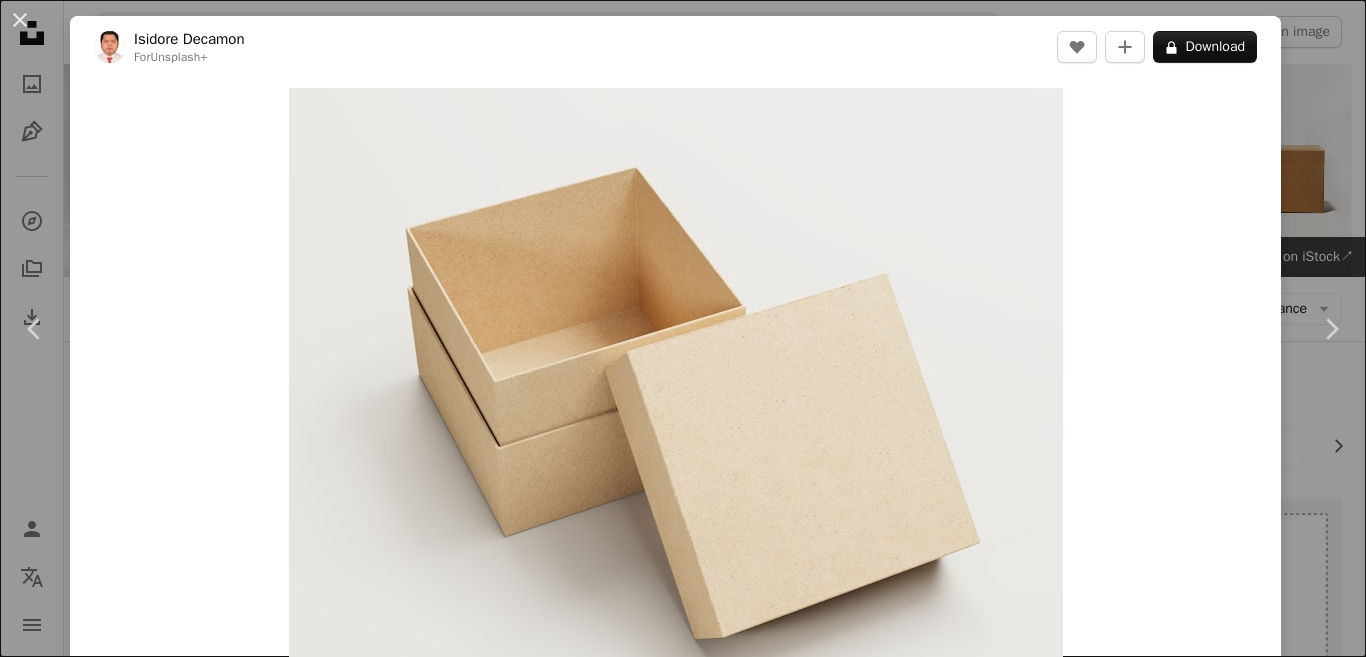 scroll, scrollTop: 1100, scrollLeft: 0, axis: vertical 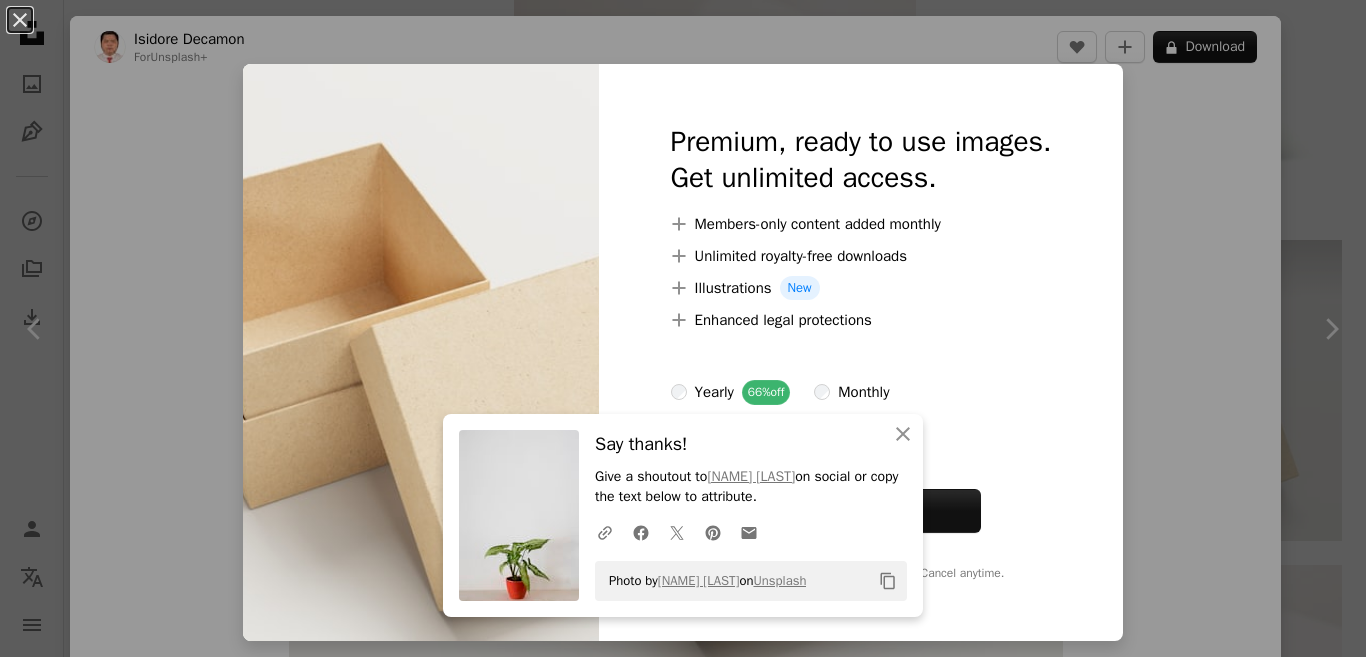 click on "An X shape An X shape Close Say thanks! Give a shoutout to  Parag Phadnis  on social or copy the text below to attribute. A URL sharing icon (chains) Facebook icon X (formerly Twitter) icon Pinterest icon An envelope Photo by  Parag Phadnis  on  Unsplash
Copy content Premium, ready to use images. Get unlimited access. A plus sign Members-only content added monthly A plus sign Unlimited royalty-free downloads A plus sign Illustrations  New A plus sign Enhanced legal protections yearly 66%  off monthly $12   $4 USD per month * Get  Unsplash+ * When paid annually, billed upfront  $48 Taxes where applicable. Renews automatically. Cancel anytime." at bounding box center [683, 328] 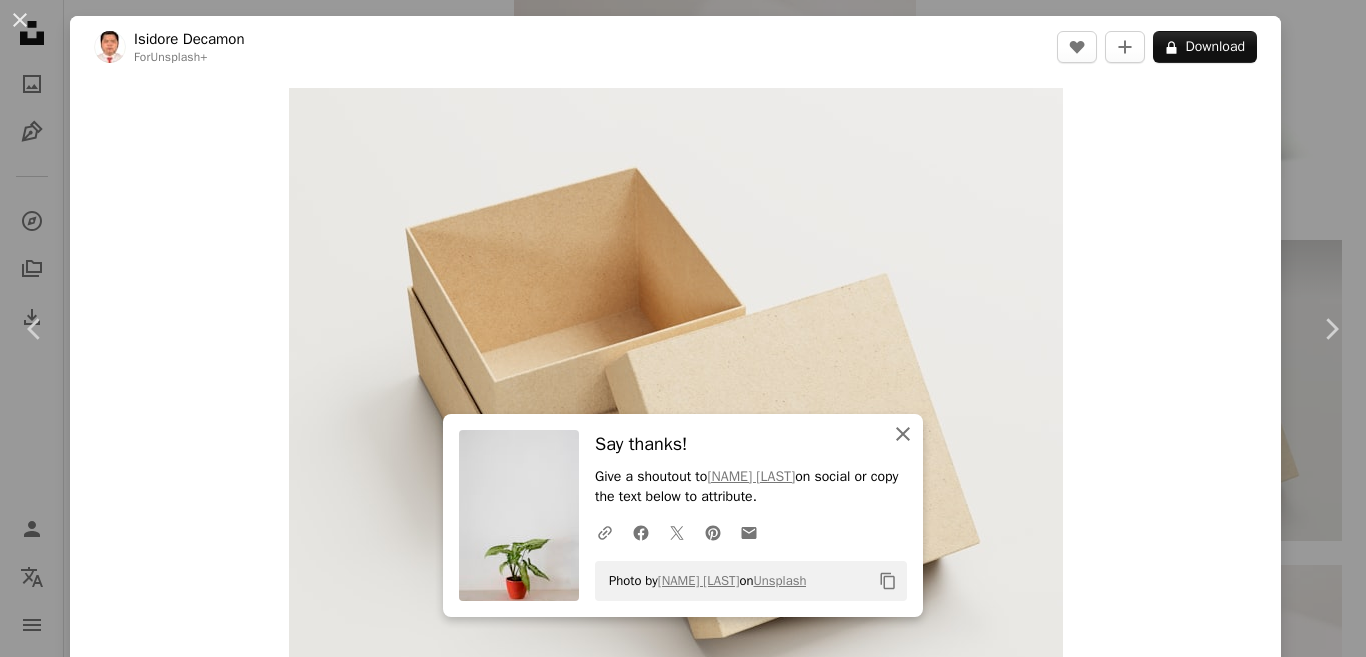 click on "An X shape" 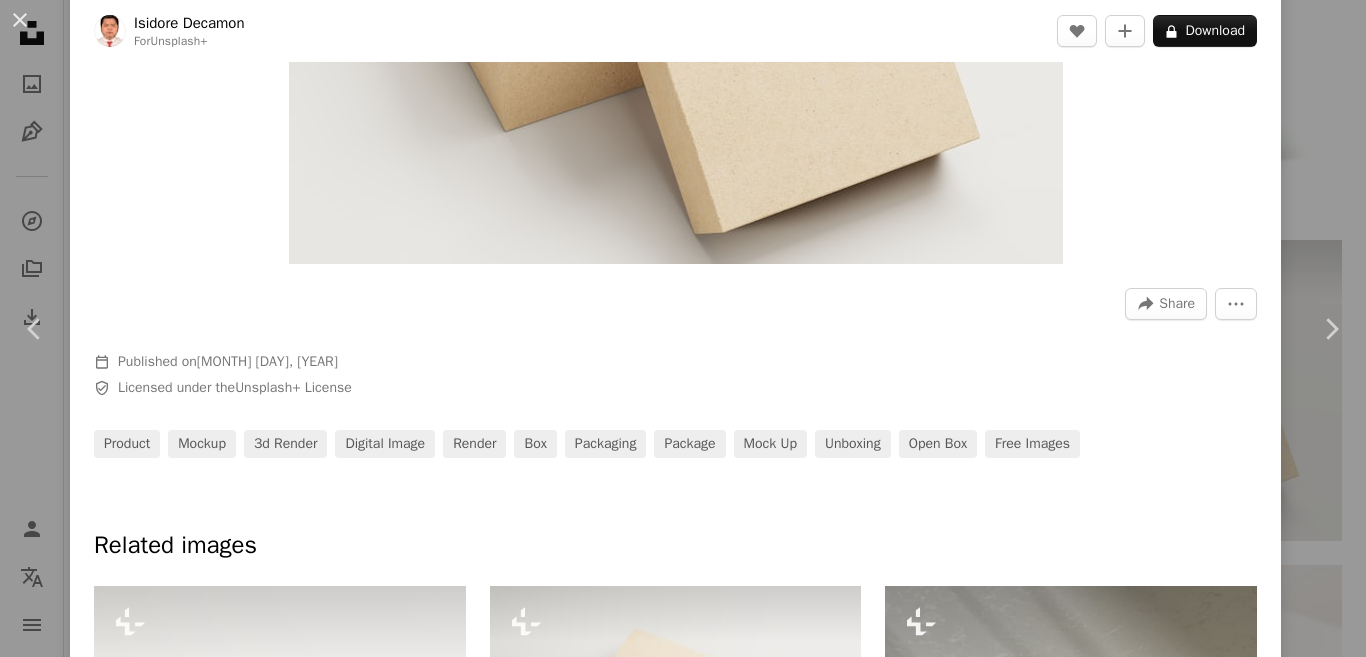 scroll, scrollTop: 200, scrollLeft: 0, axis: vertical 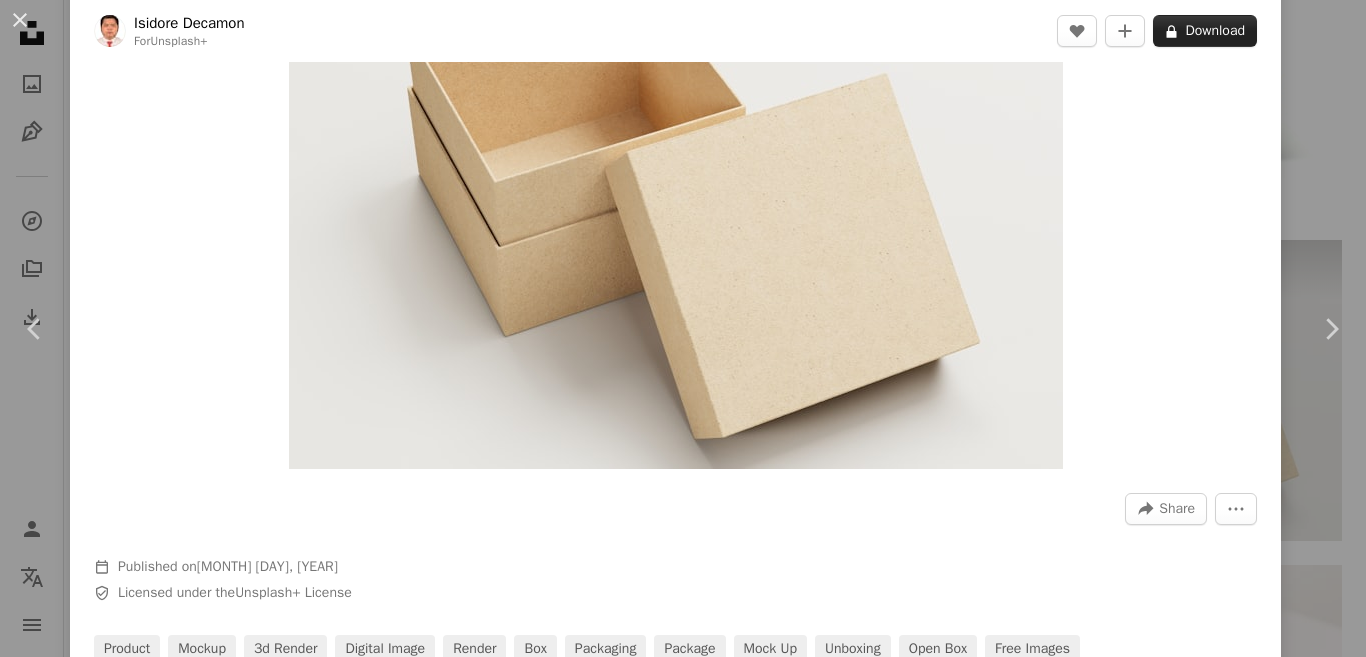 click on "A lock Download" at bounding box center (1205, 31) 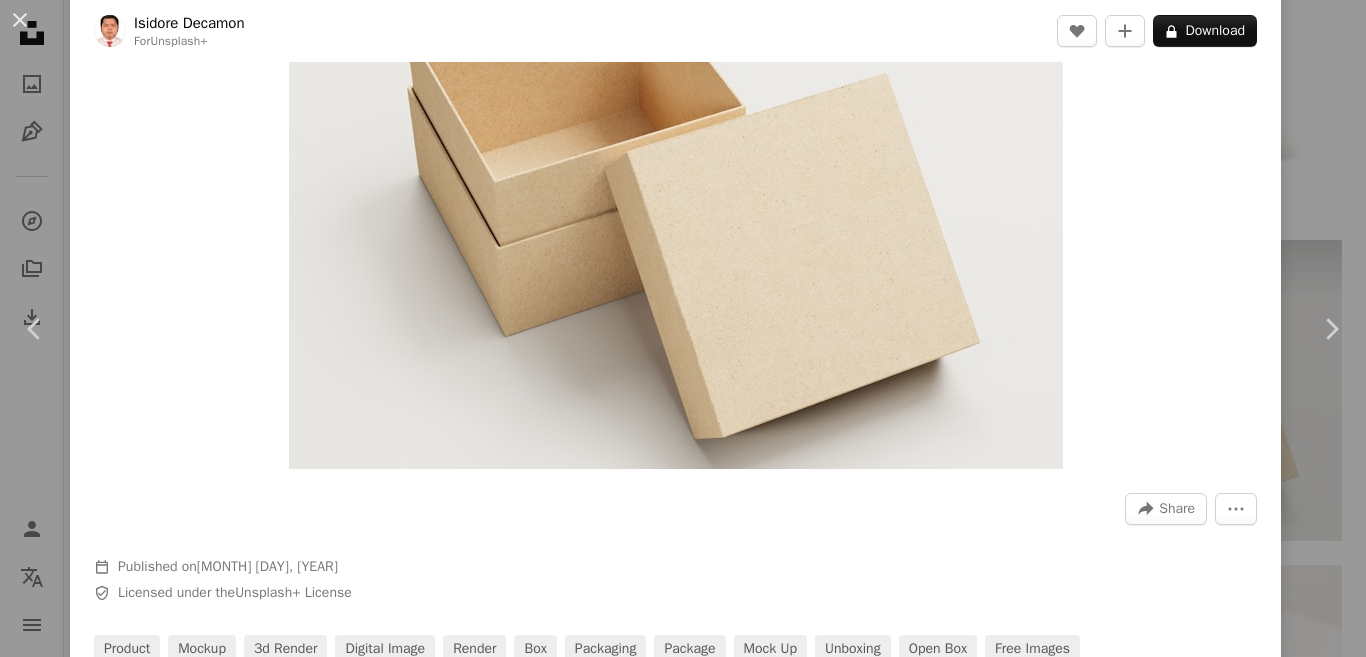 drag, startPoint x: 1264, startPoint y: 108, endPoint x: 1083, endPoint y: 141, distance: 183.98369 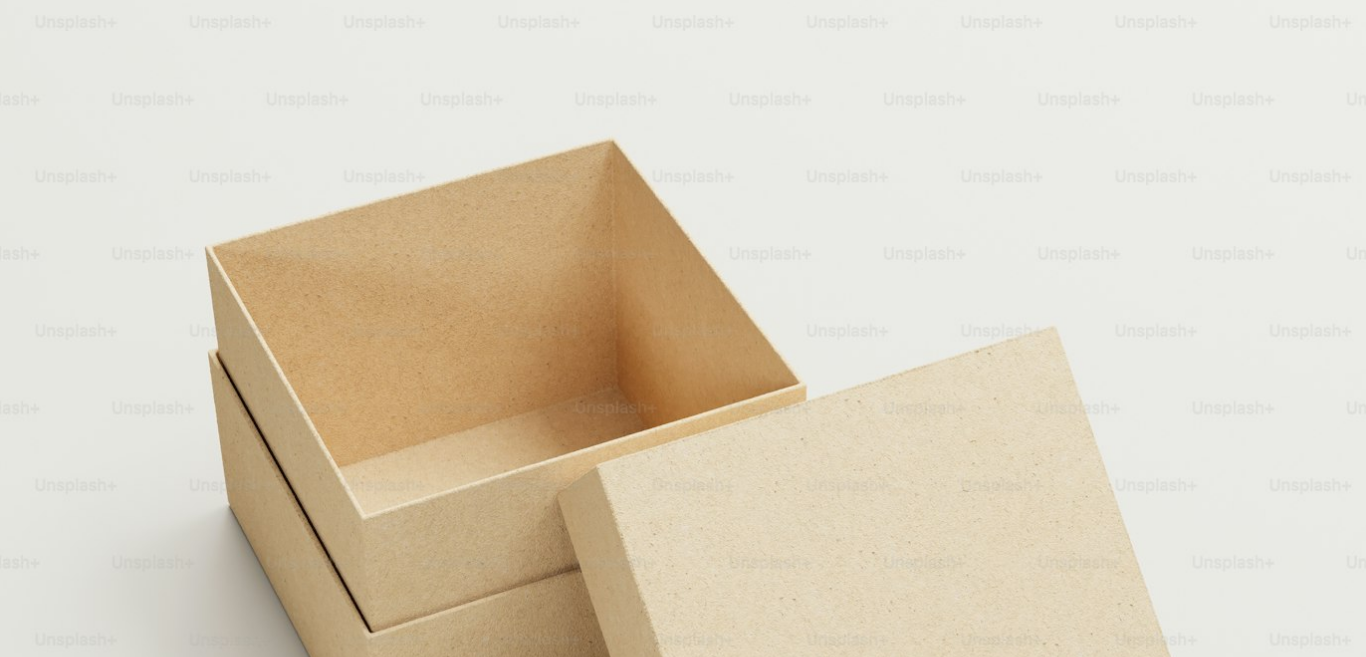 scroll, scrollTop: 178, scrollLeft: 0, axis: vertical 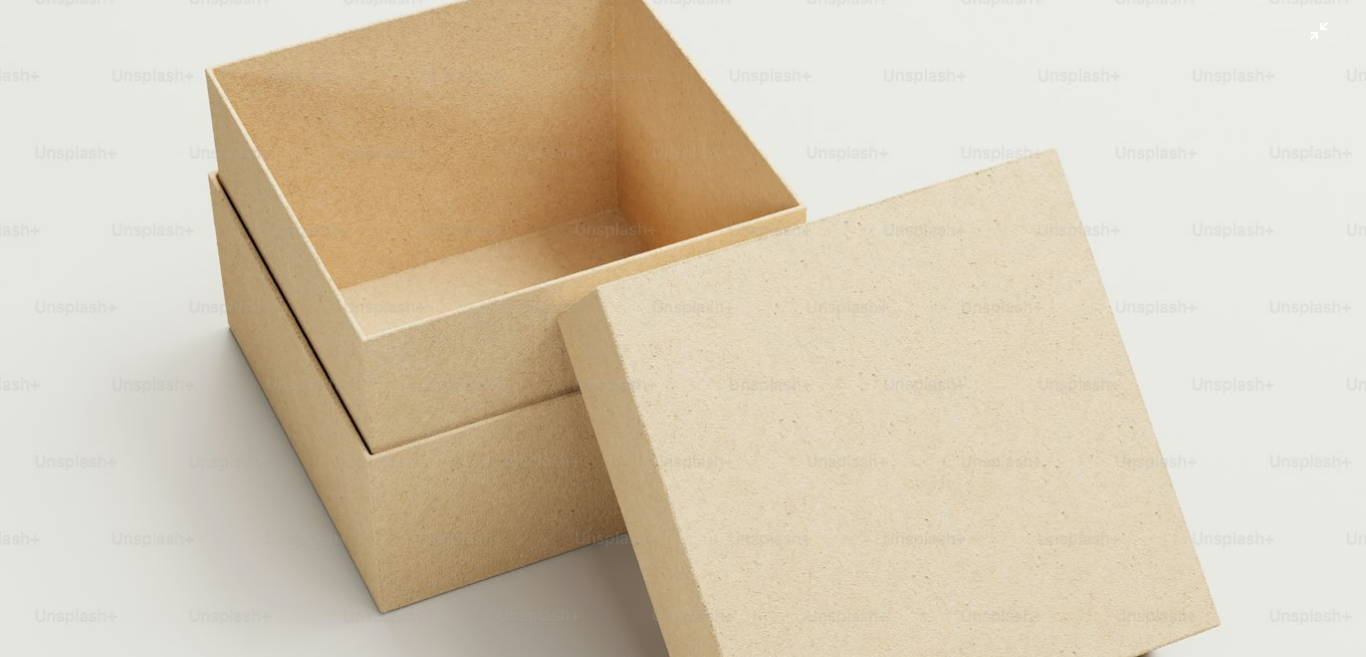 click at bounding box center (683, 334) 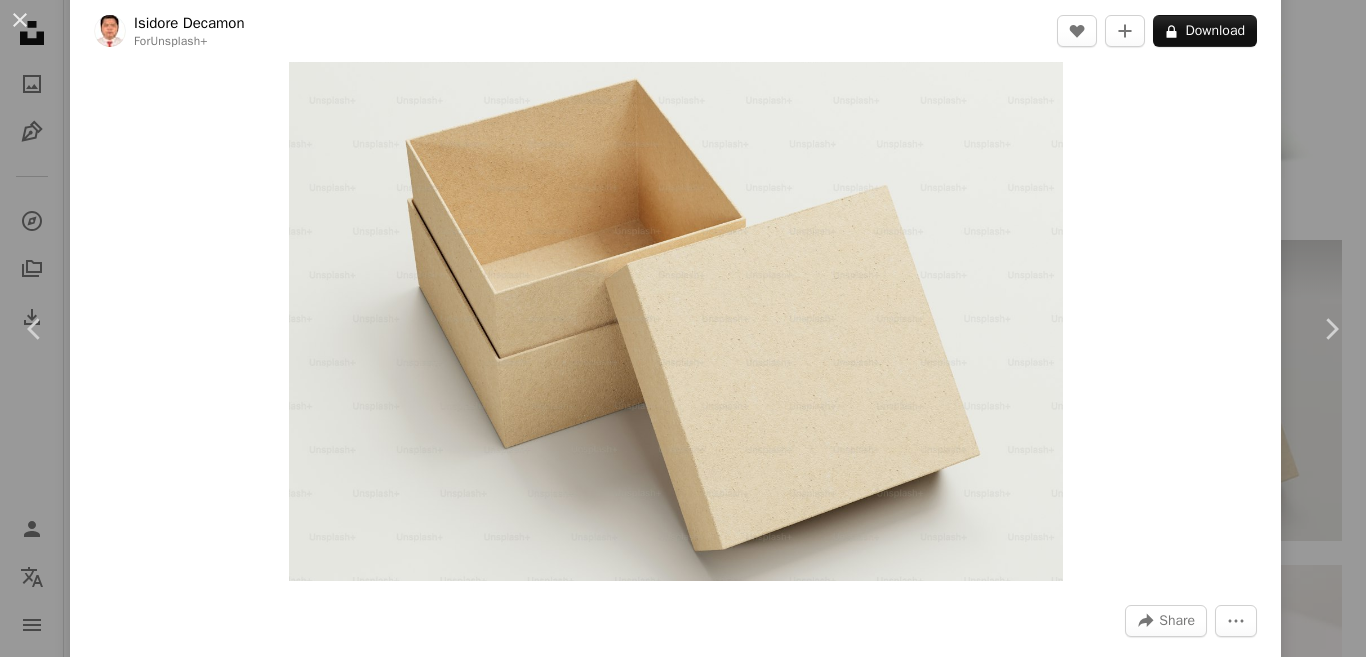 click at bounding box center (676, 290) 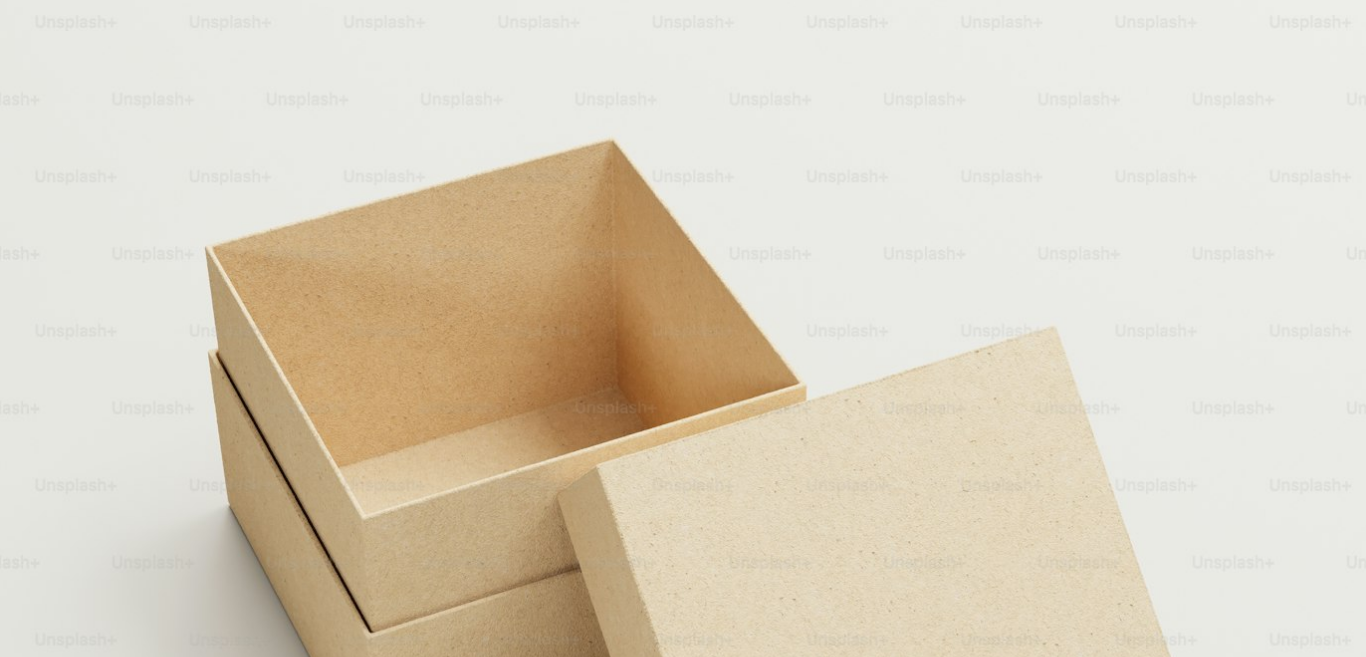 scroll, scrollTop: 178, scrollLeft: 0, axis: vertical 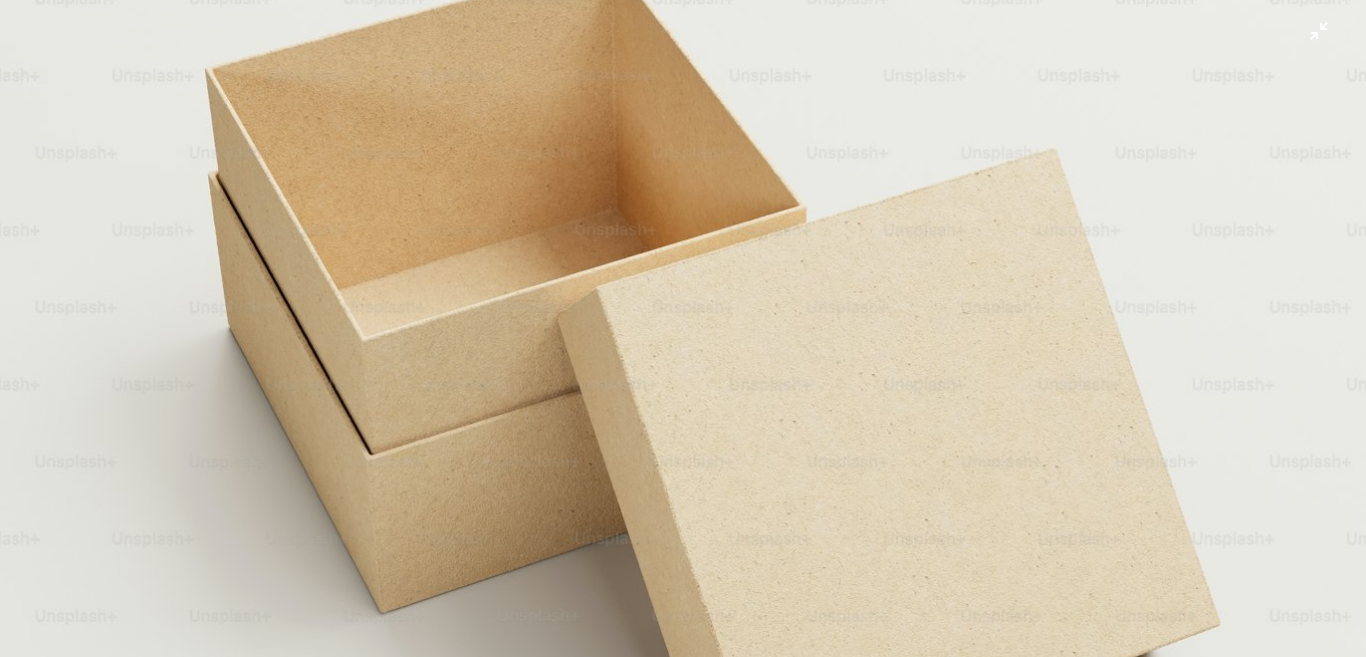 click at bounding box center [683, 334] 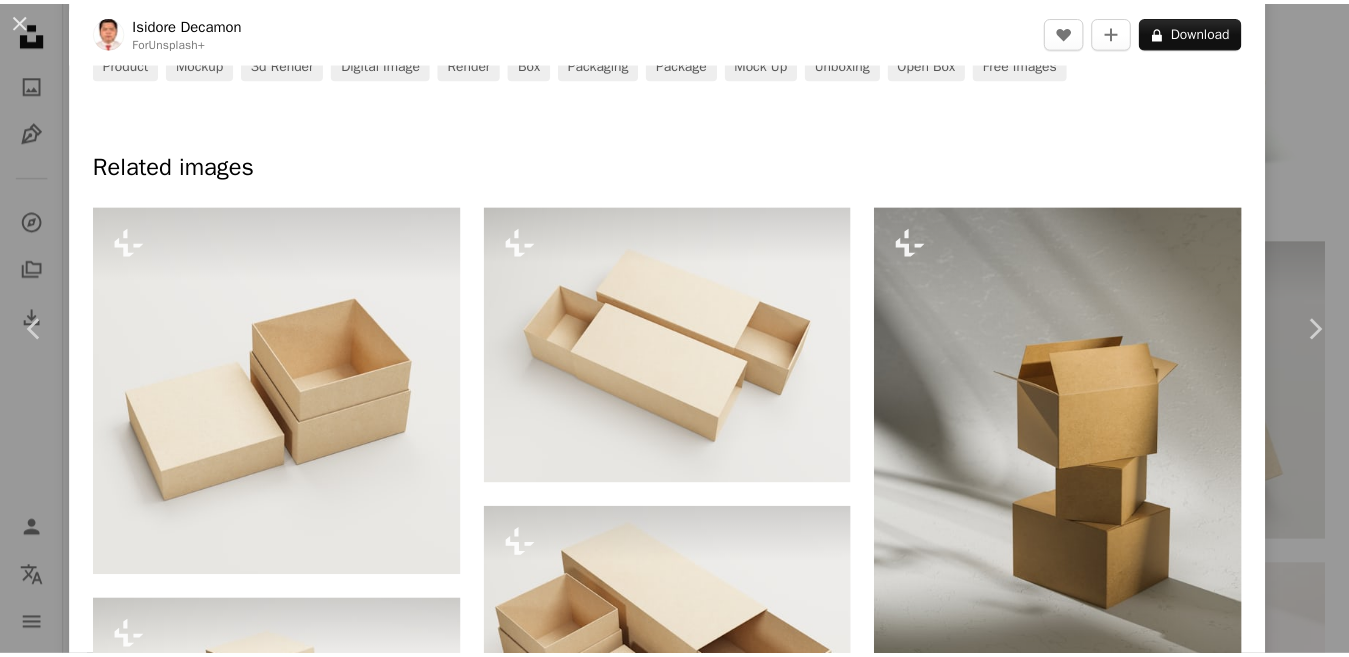 scroll, scrollTop: 888, scrollLeft: 0, axis: vertical 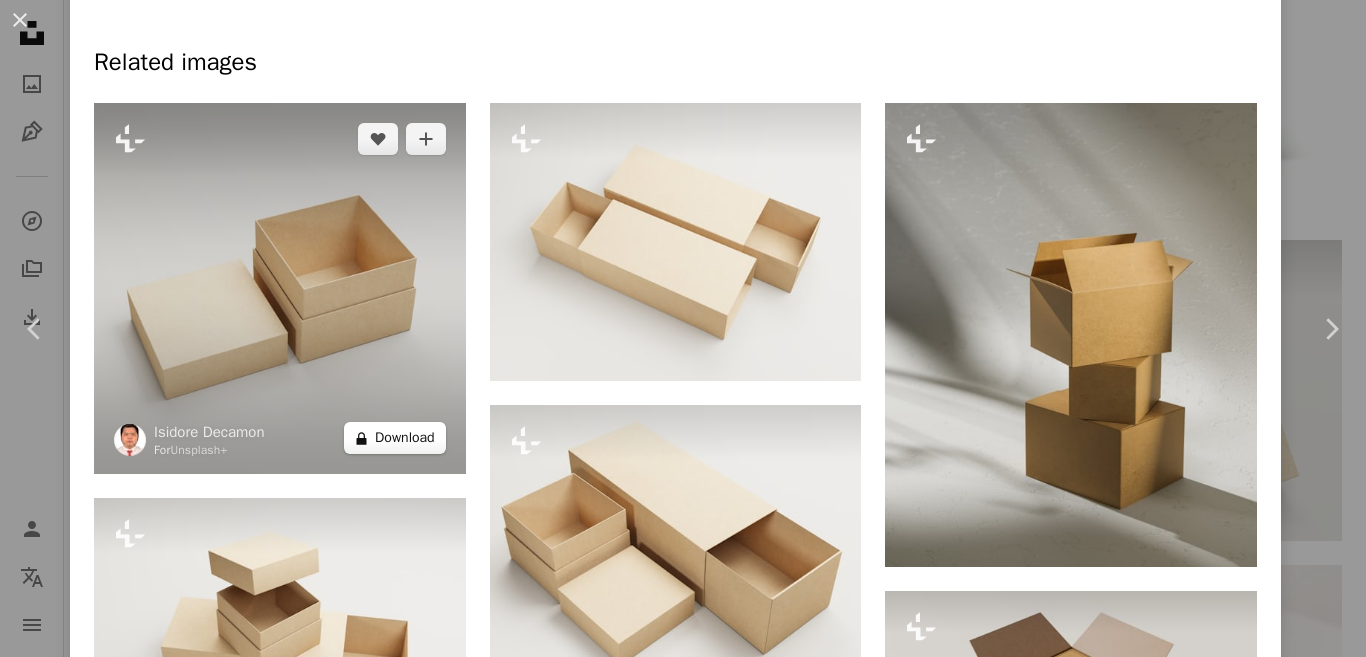 click on "A lock Download" at bounding box center (395, 438) 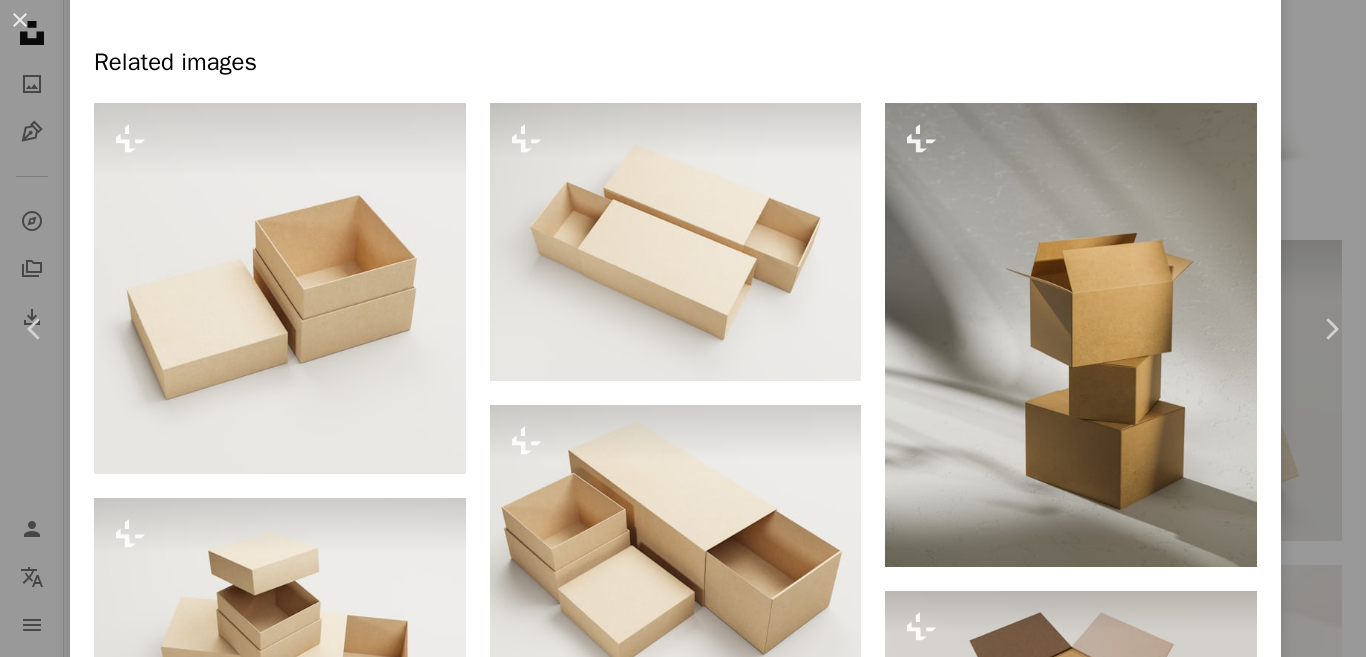 click at bounding box center (421, 3595) 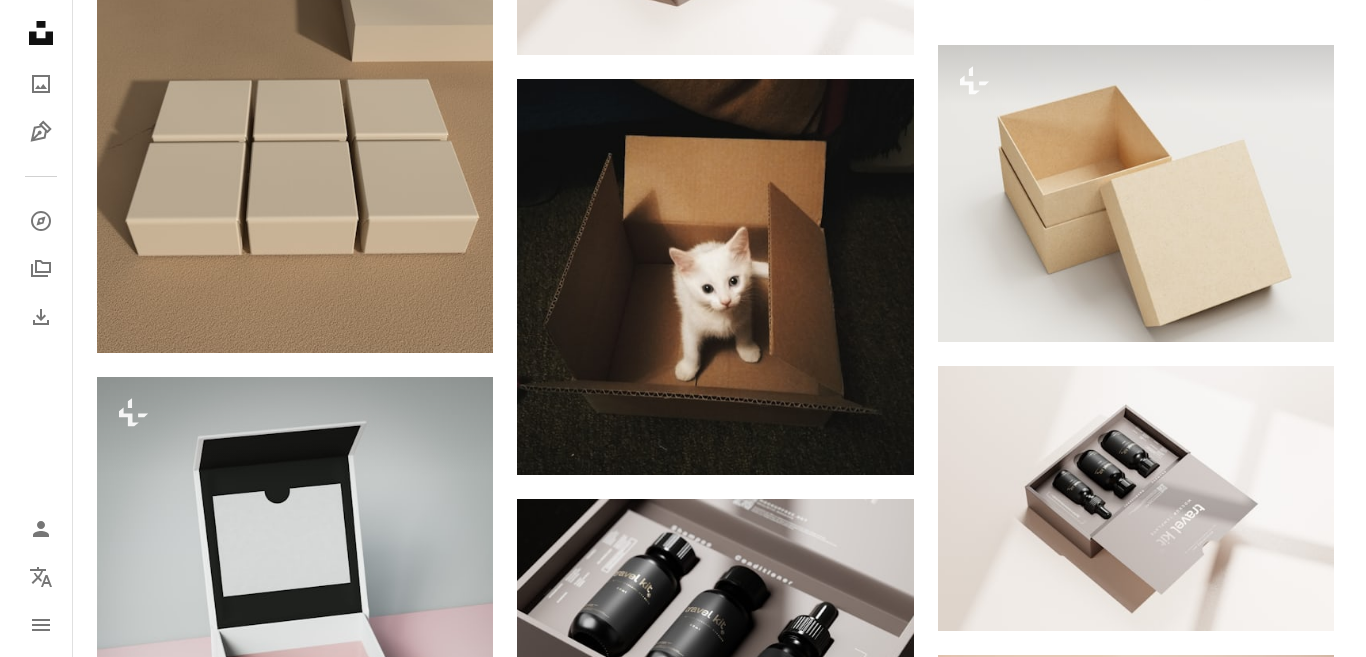 scroll, scrollTop: 1300, scrollLeft: 0, axis: vertical 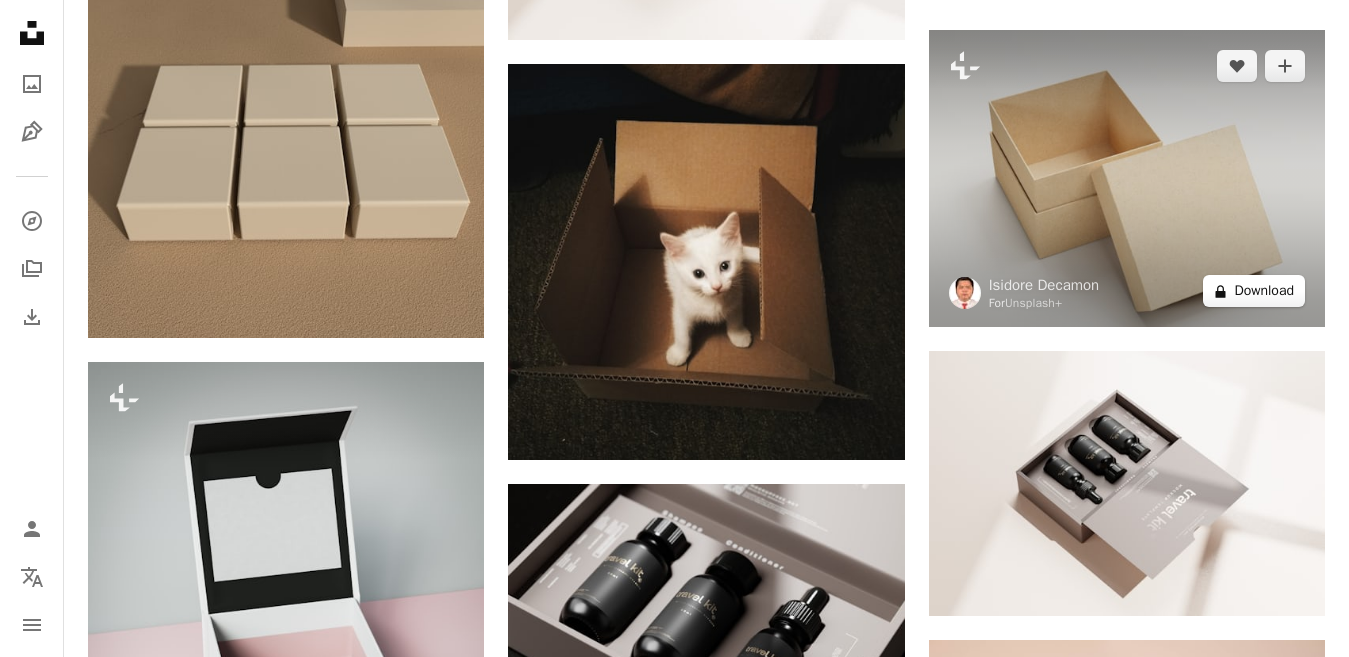 click on "A lock Download" at bounding box center [1254, 291] 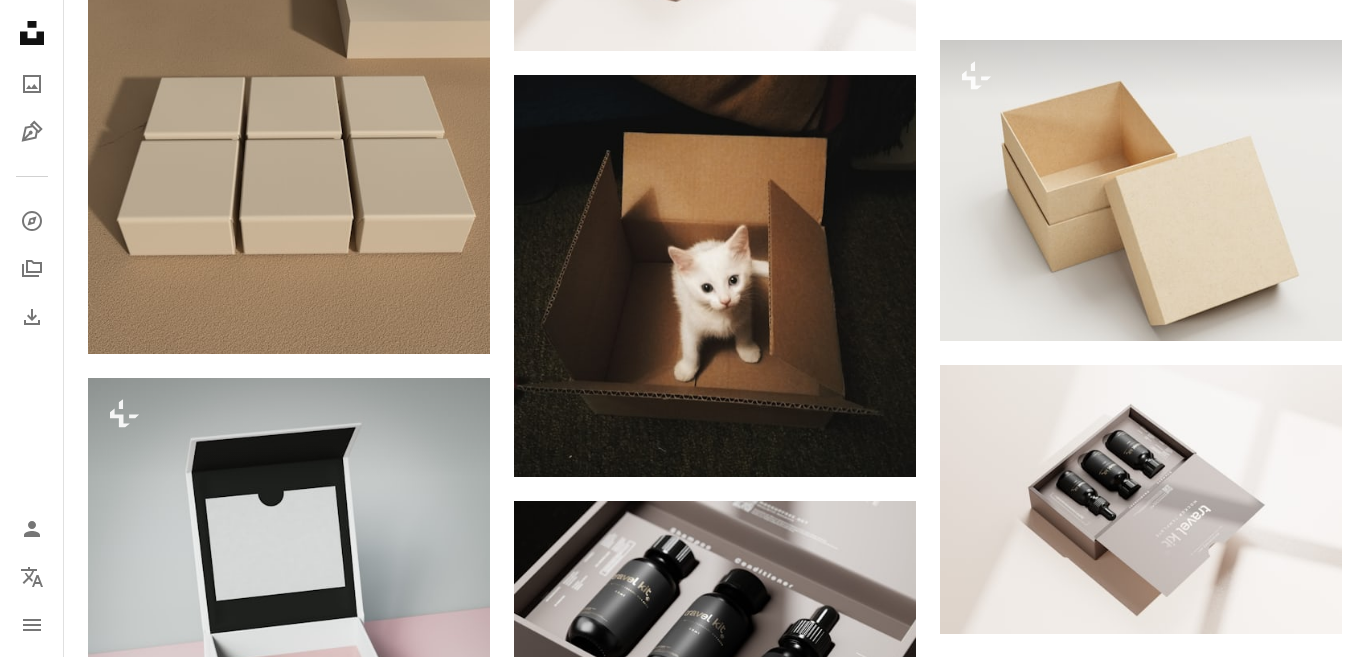 click on "Unsplash+" at bounding box center (837, 3554) 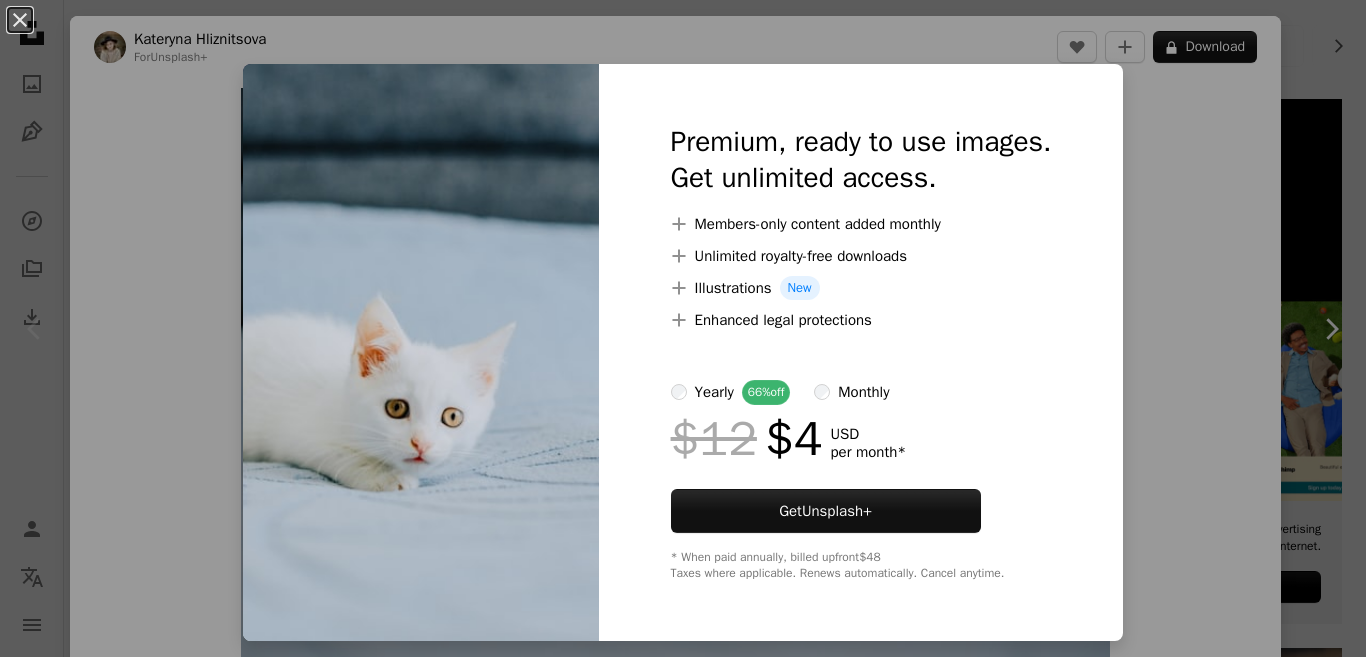 scroll, scrollTop: 400, scrollLeft: 0, axis: vertical 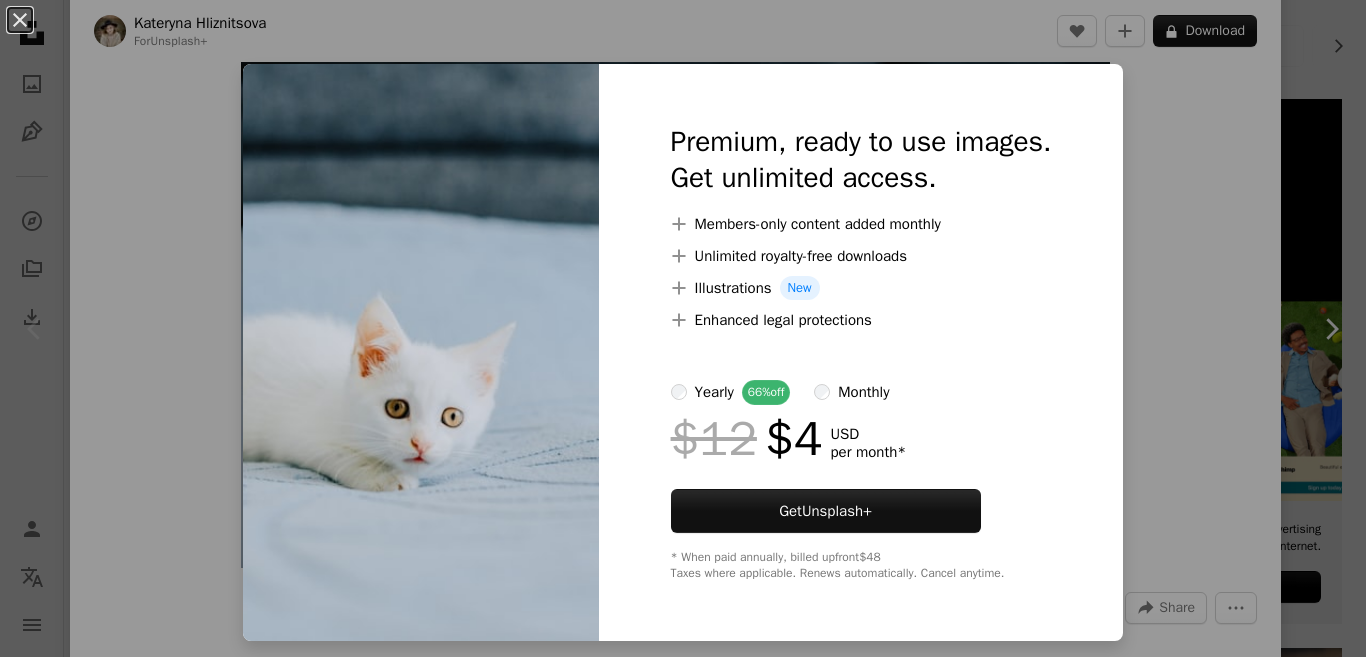 click on "An X shape Premium, ready to use images. Get unlimited access. A plus sign Members-only content added monthly A plus sign Unlimited royalty-free downloads A plus sign Illustrations  New A plus sign Enhanced legal protections yearly 66%  off monthly $12   $4 USD per month * Get  Unsplash+ * When paid annually, billed upfront  $48 Taxes where applicable. Renews automatically. Cancel anytime." at bounding box center (683, 328) 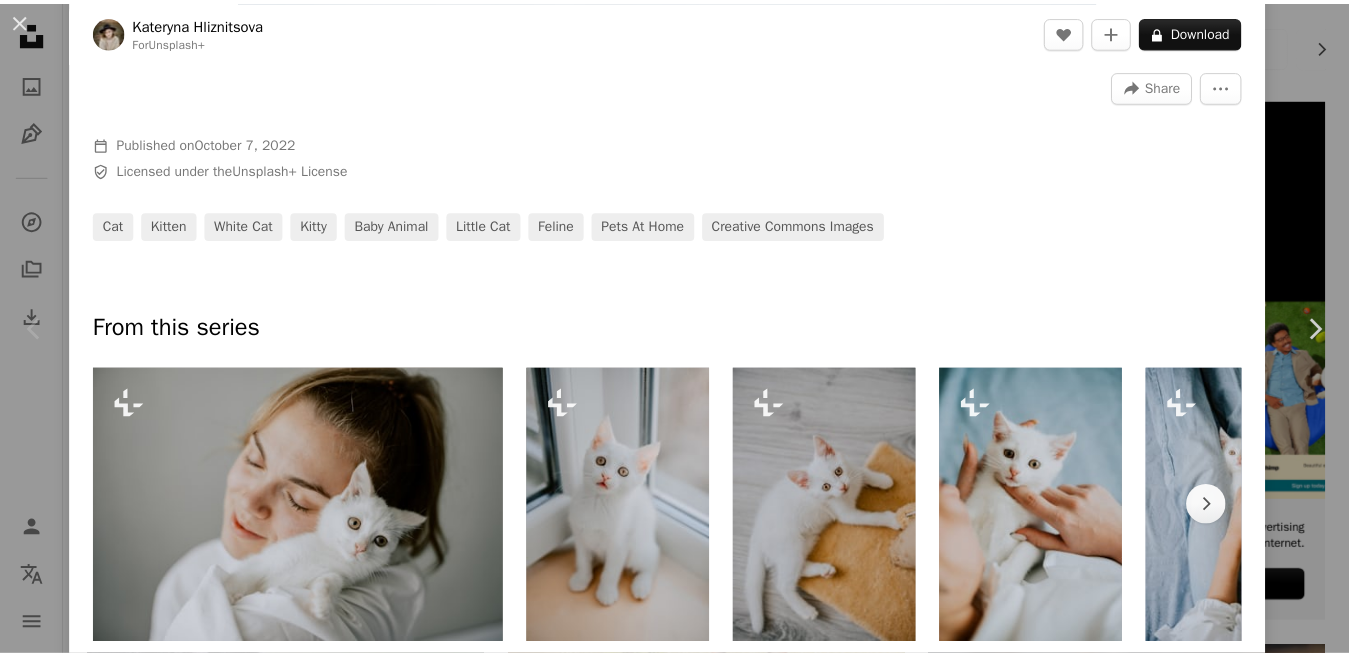 scroll, scrollTop: 600, scrollLeft: 0, axis: vertical 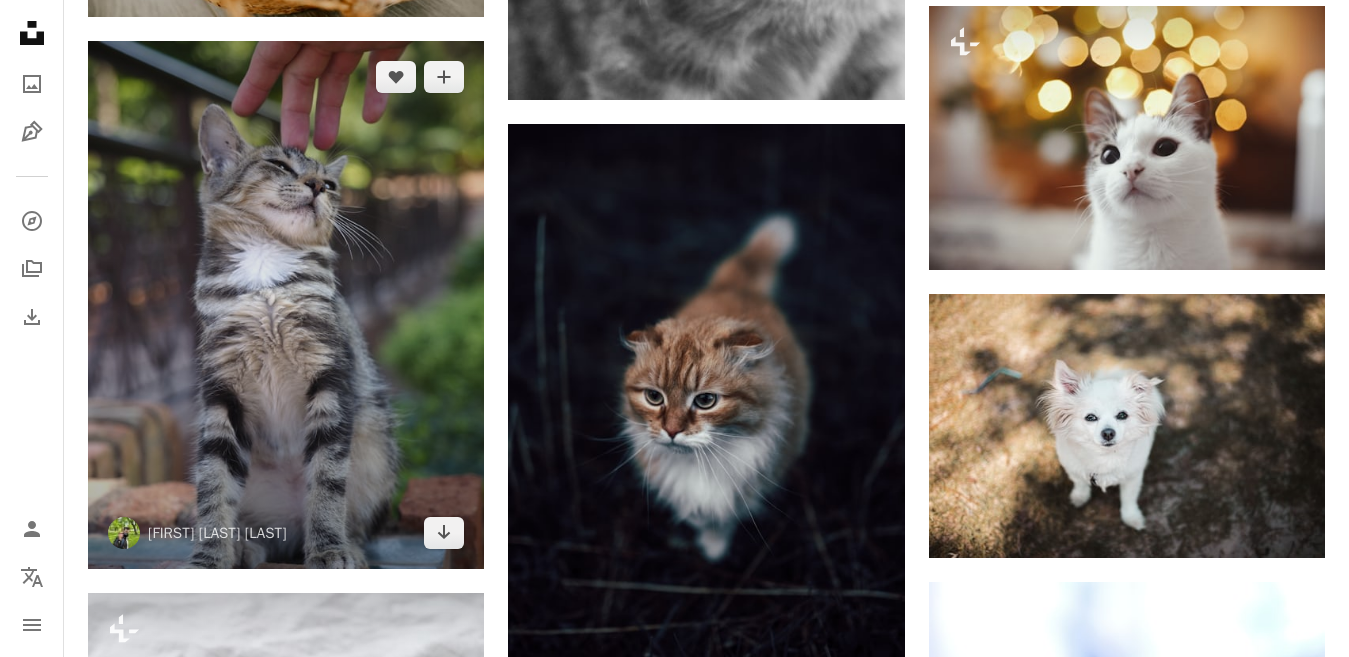 click at bounding box center [286, 305] 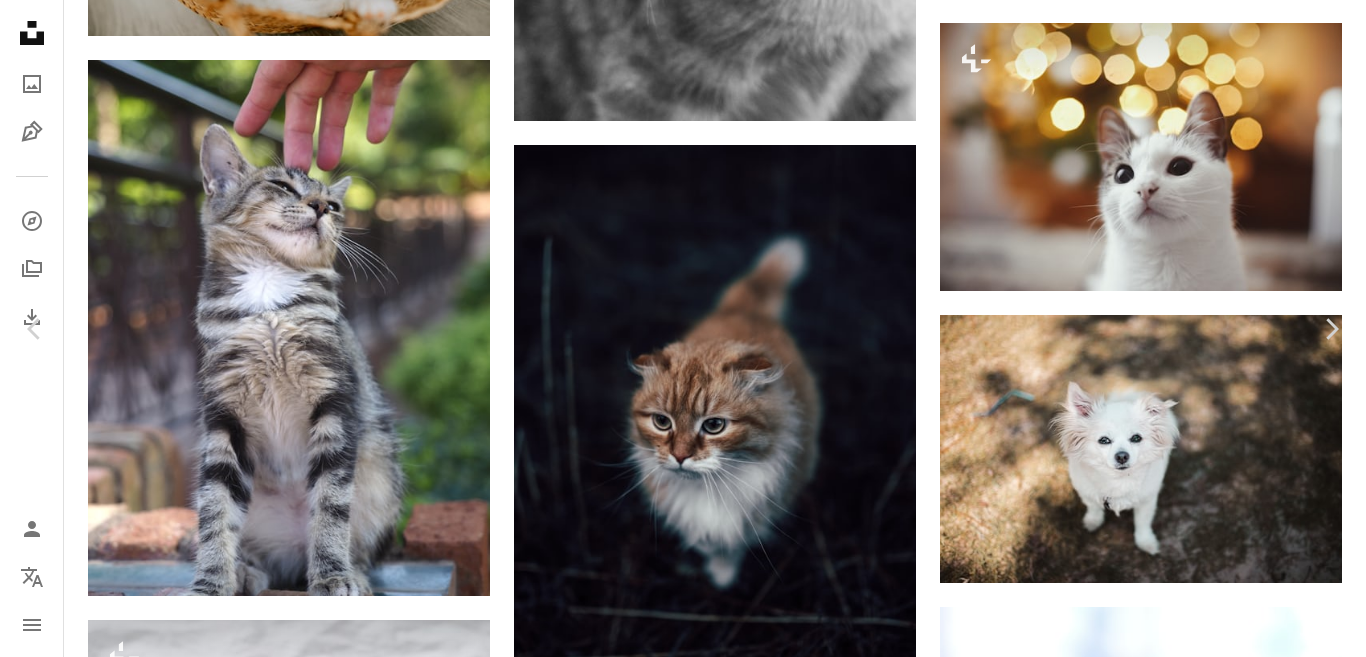 click on "Download free" at bounding box center [1167, 5067] 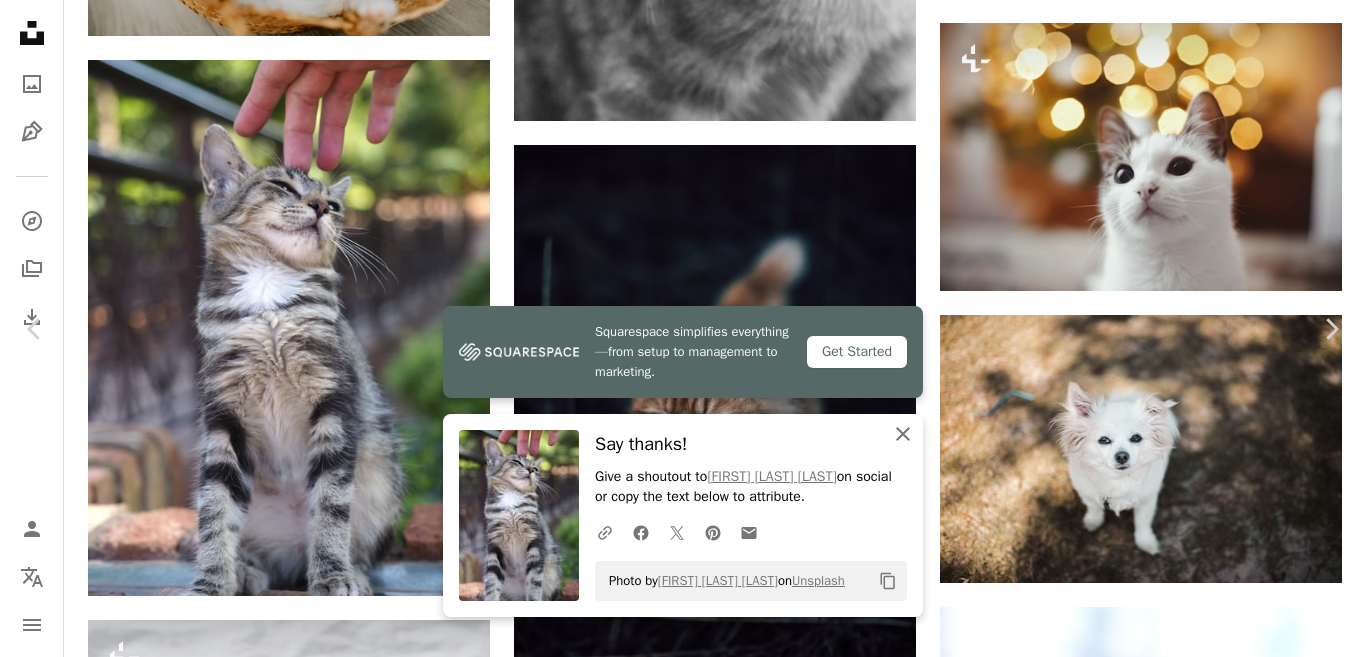 click 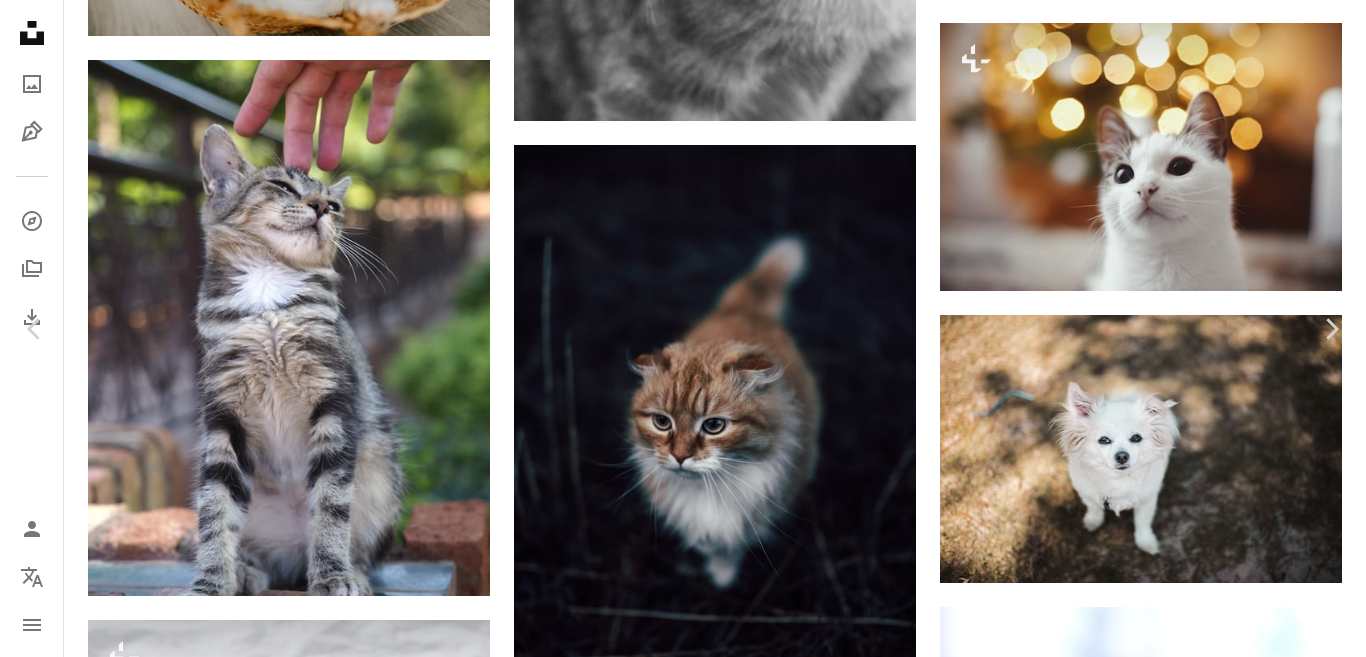click at bounding box center [675, 5398] 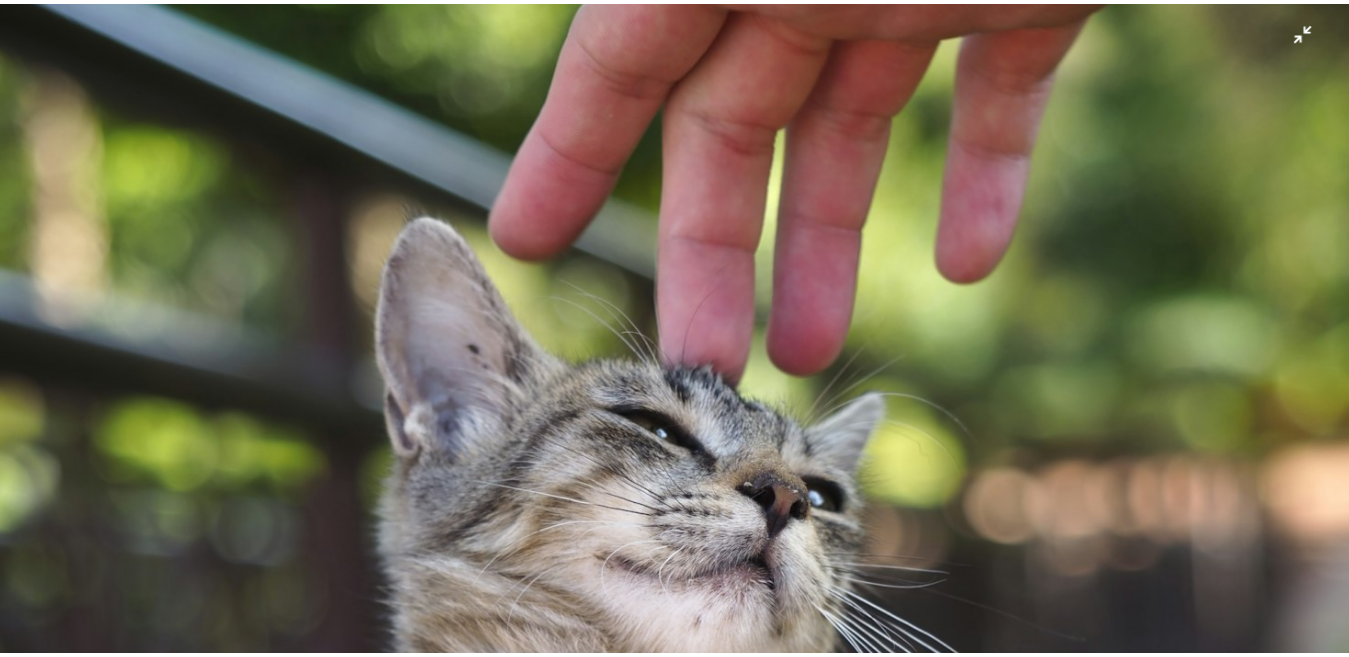 scroll, scrollTop: 572, scrollLeft: 0, axis: vertical 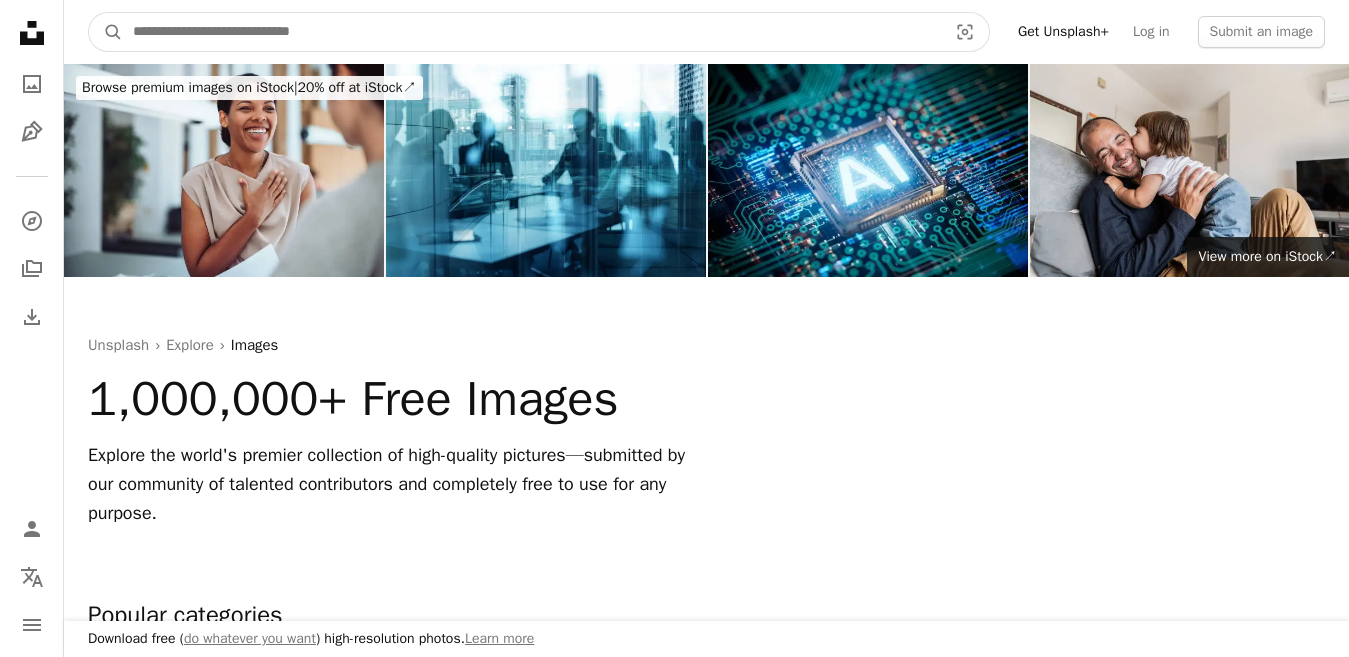 click at bounding box center (532, 32) 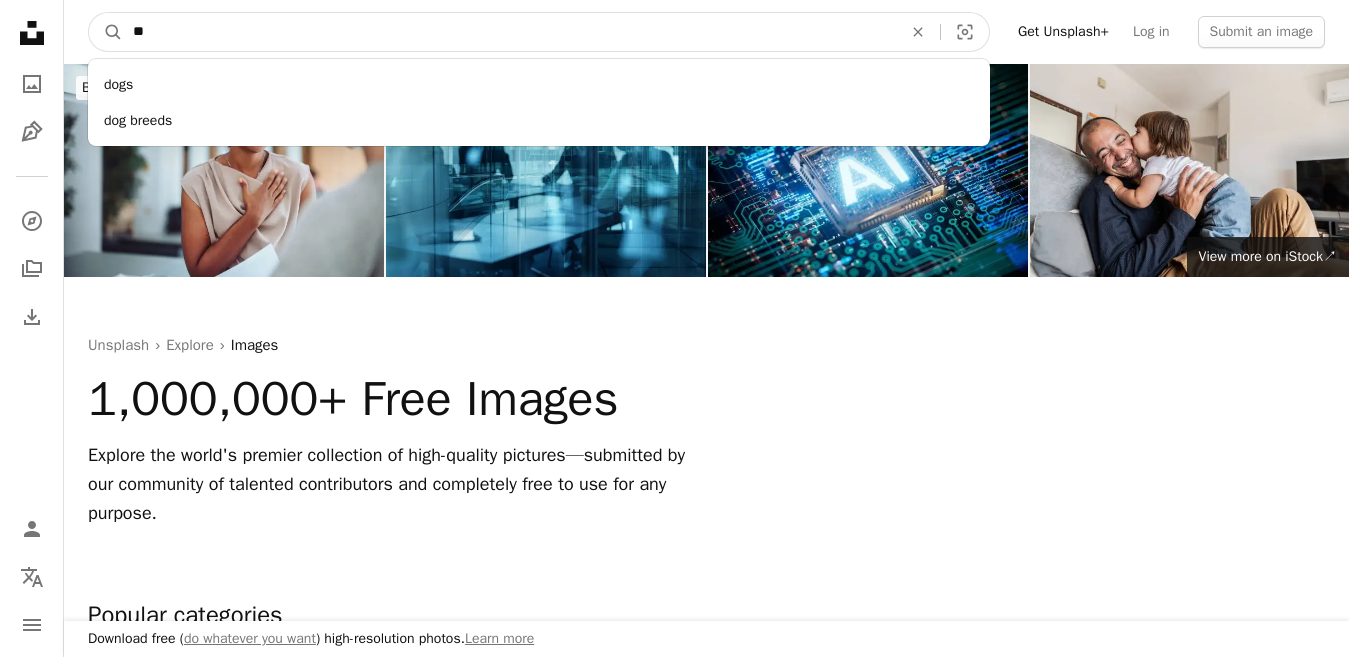 type on "*" 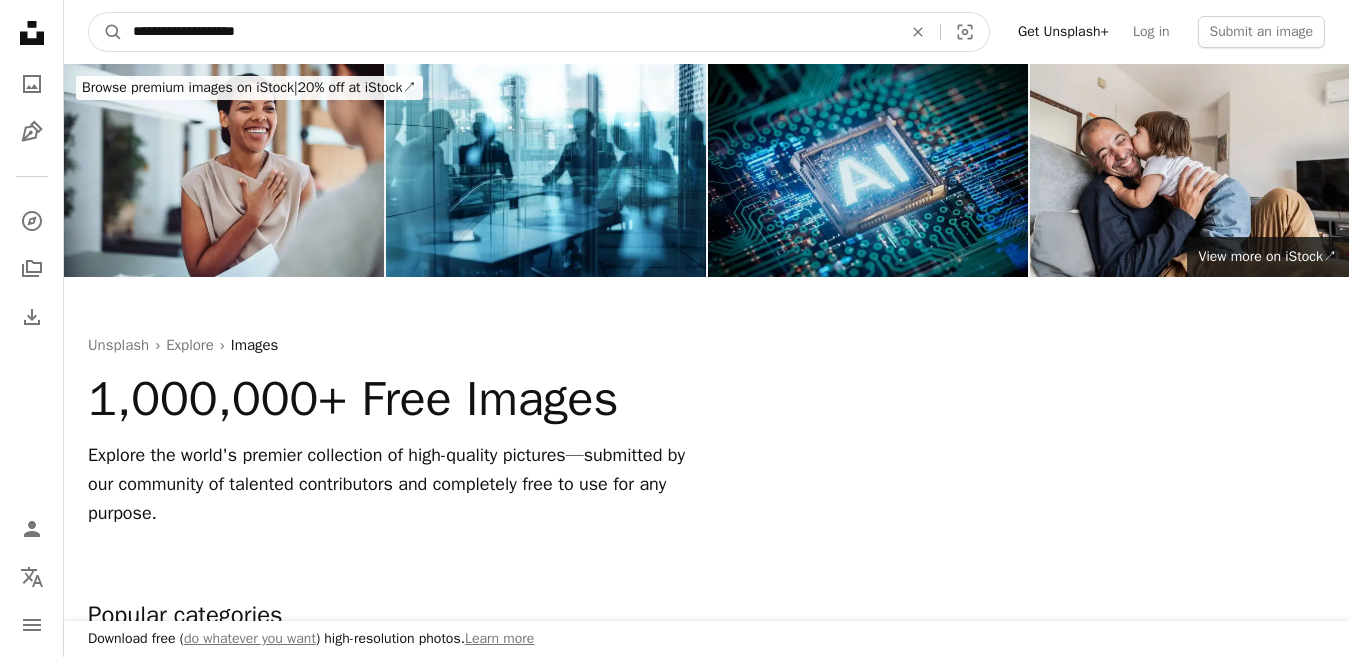 type on "**********" 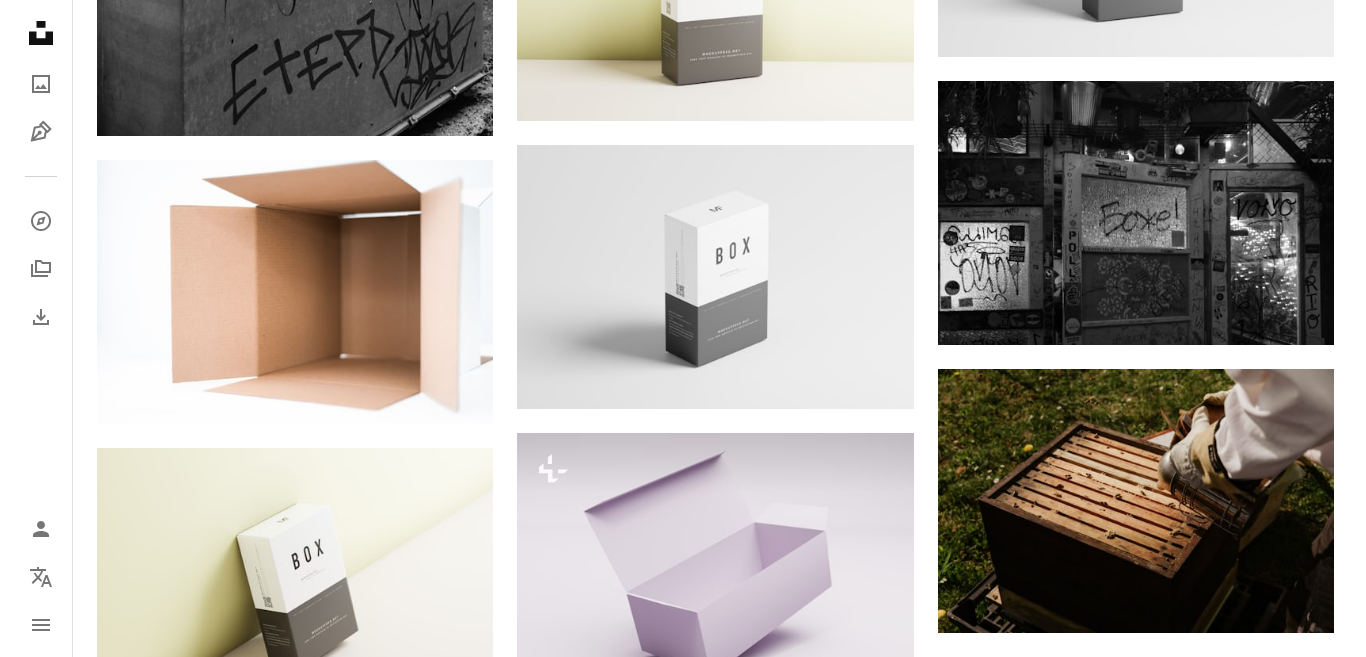 scroll, scrollTop: 2200, scrollLeft: 0, axis: vertical 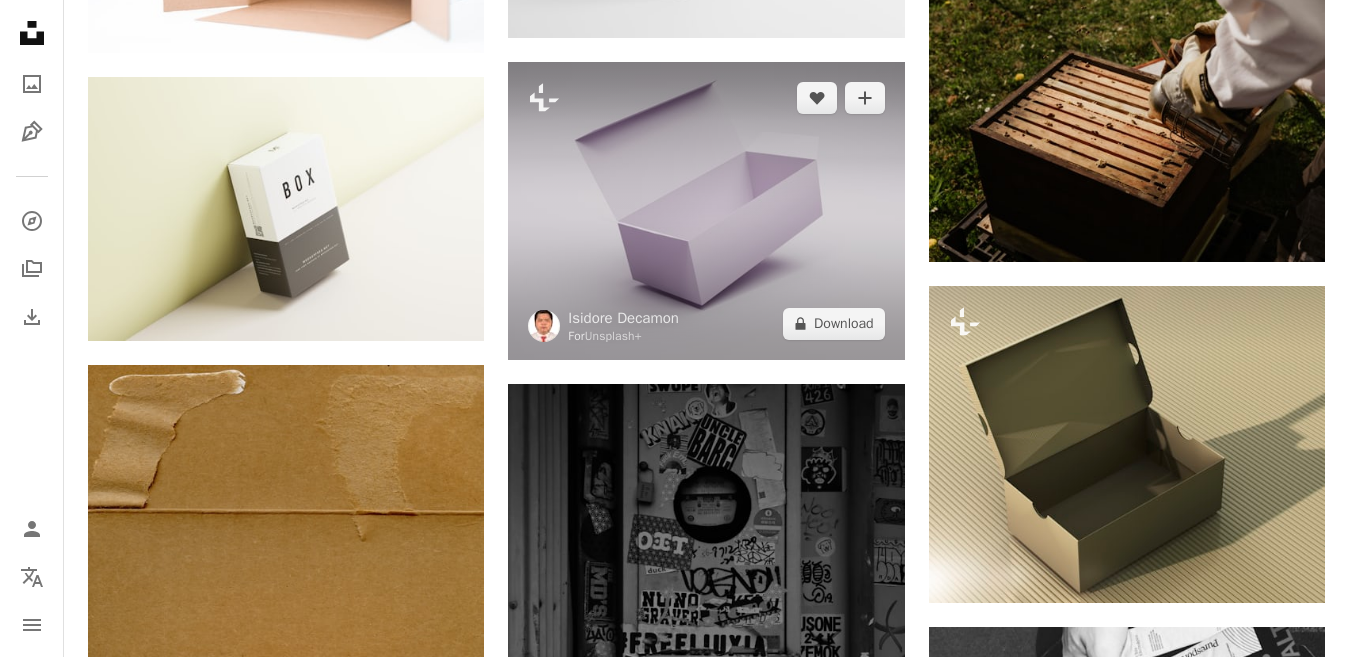 click at bounding box center [706, 210] 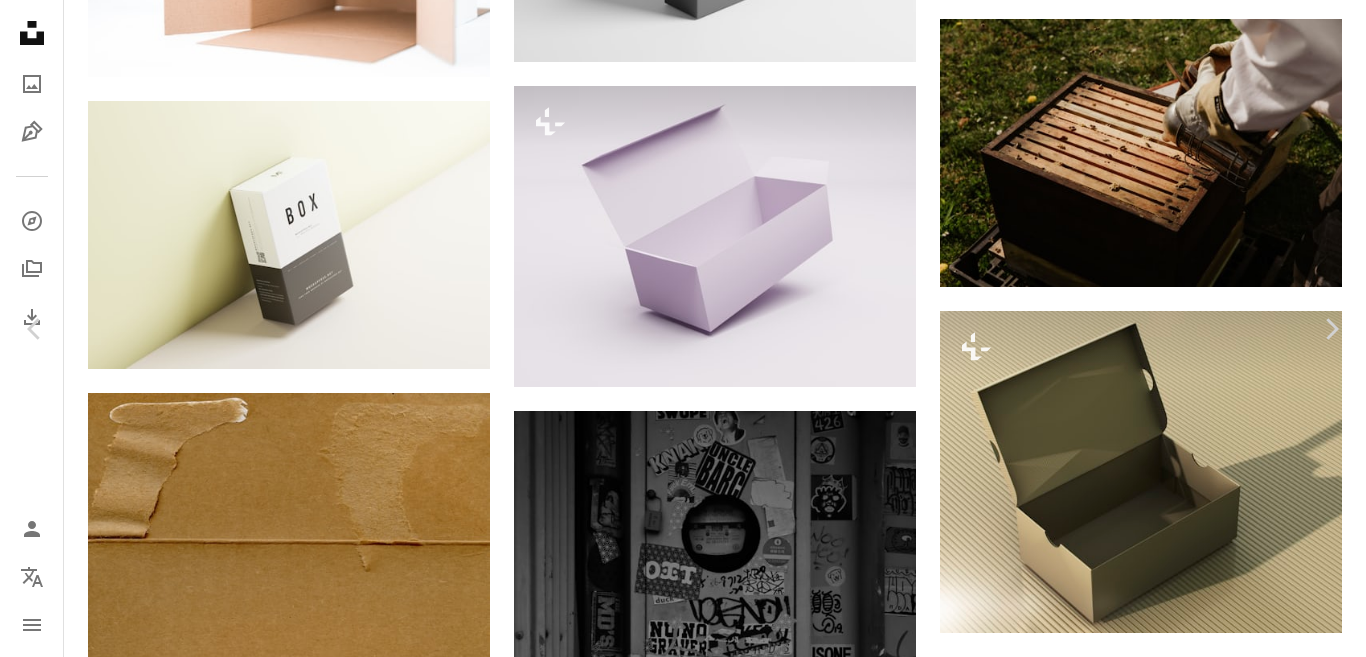 scroll, scrollTop: 1700, scrollLeft: 0, axis: vertical 